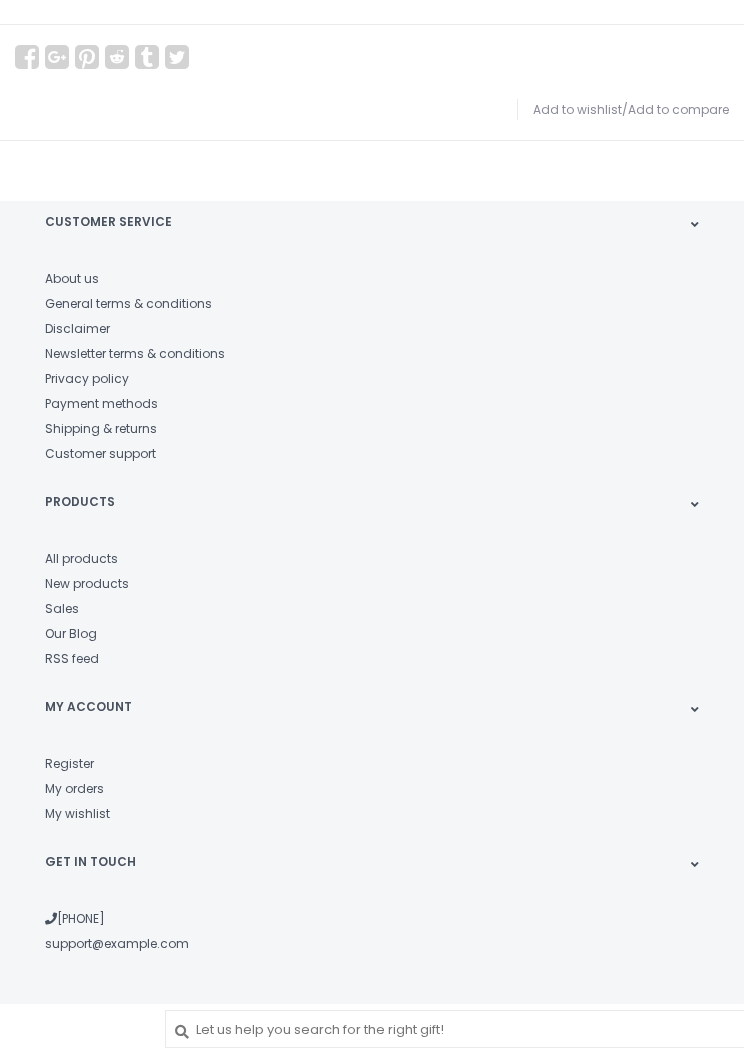 scroll, scrollTop: 1271, scrollLeft: 0, axis: vertical 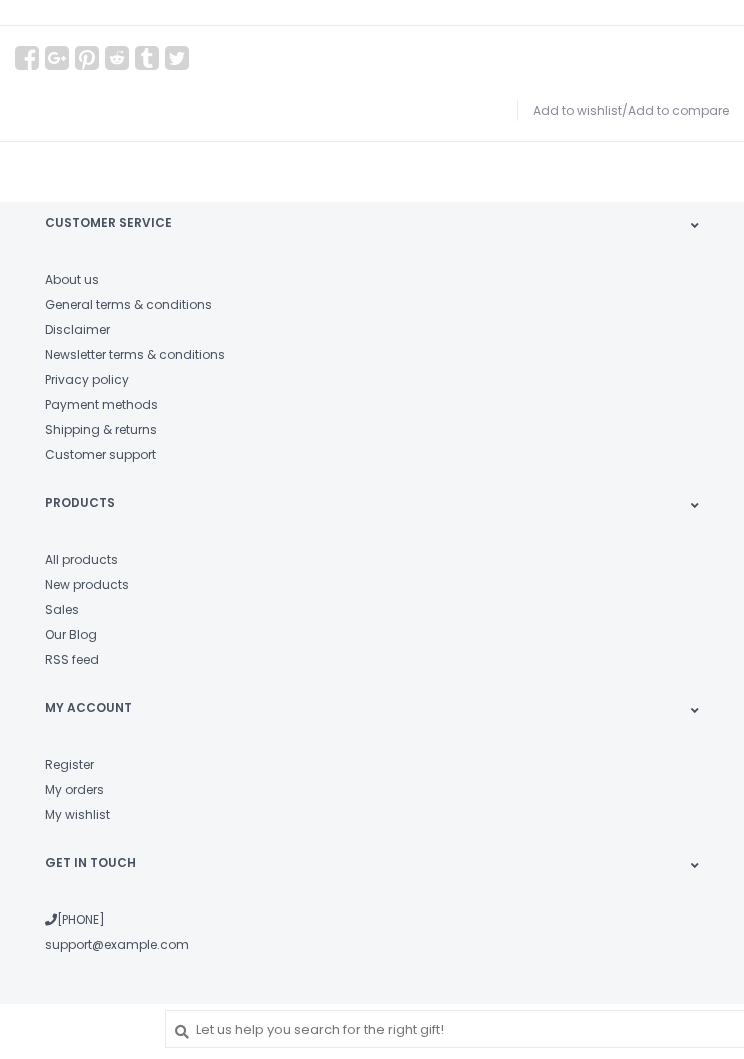 click on "Payment methods" at bounding box center (101, 404) 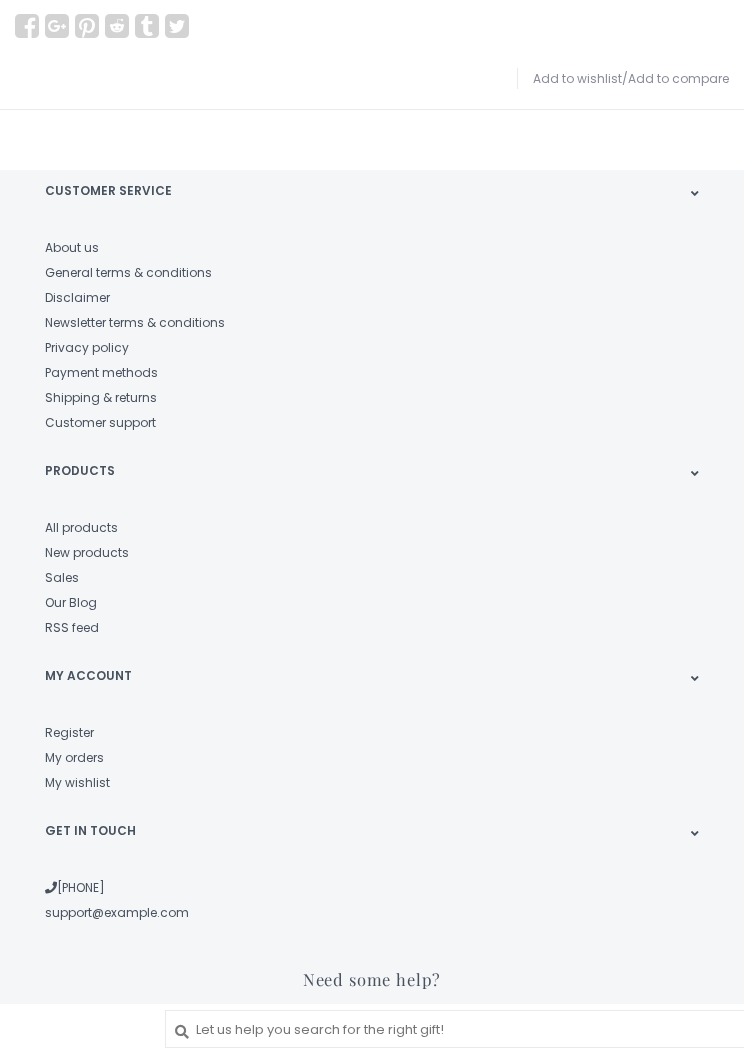 click on "About us" at bounding box center [72, 247] 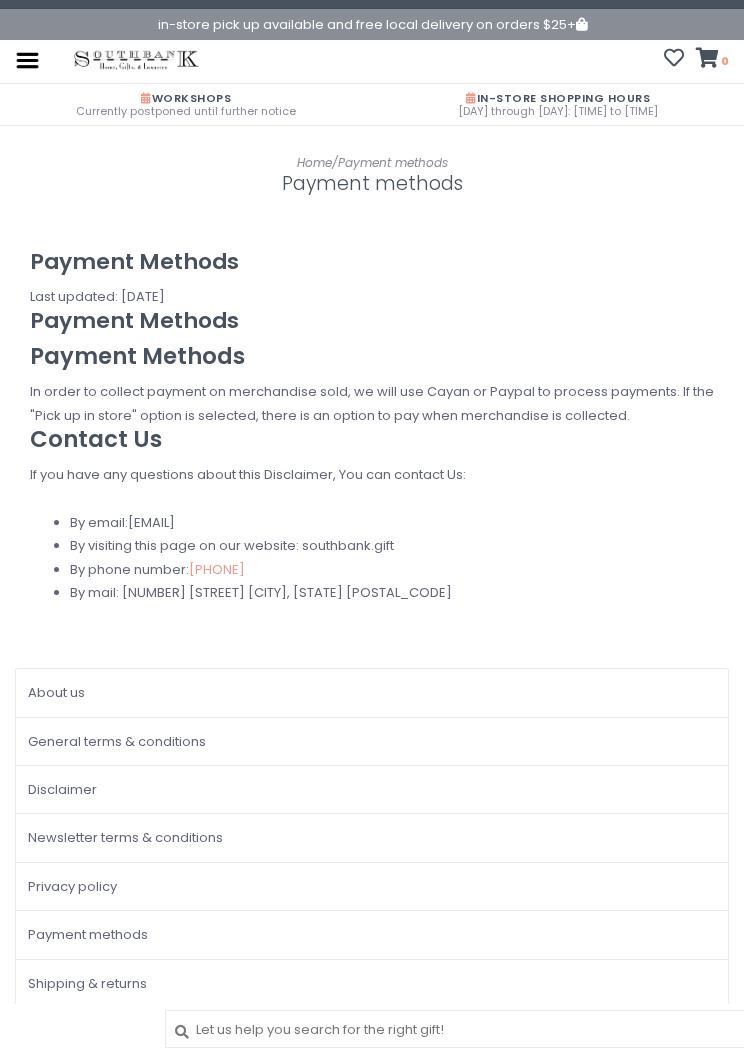 scroll, scrollTop: 0, scrollLeft: 0, axis: both 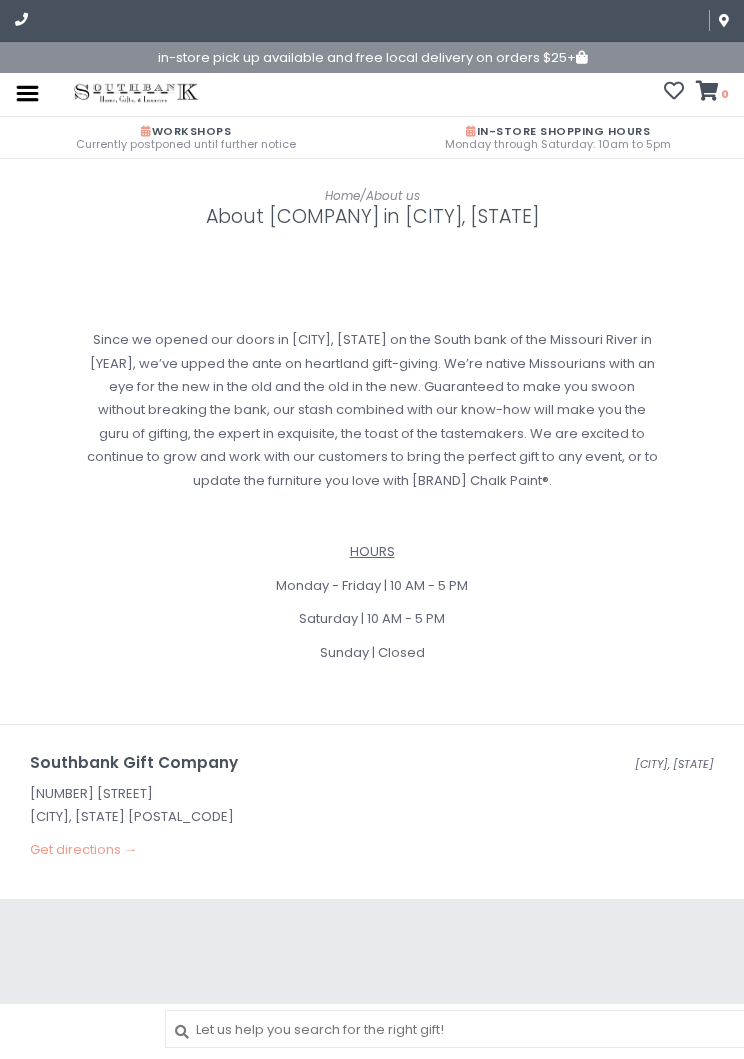 click at bounding box center (27, 93) 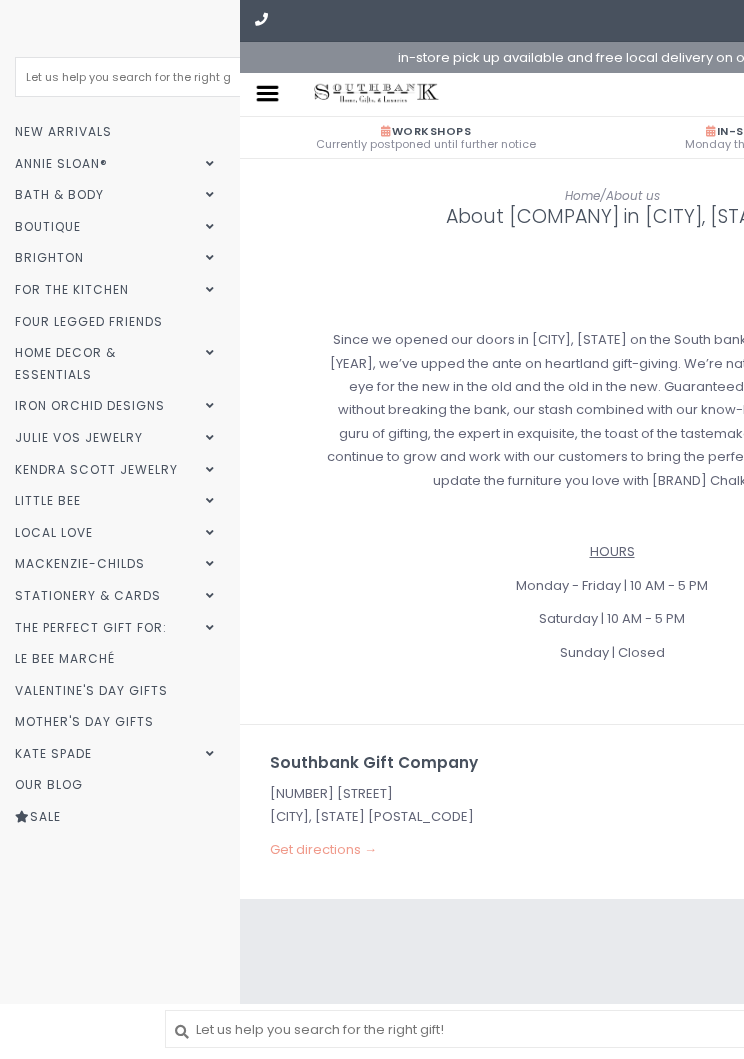 click on "Iron Orchid Designs" at bounding box center (117, 406) 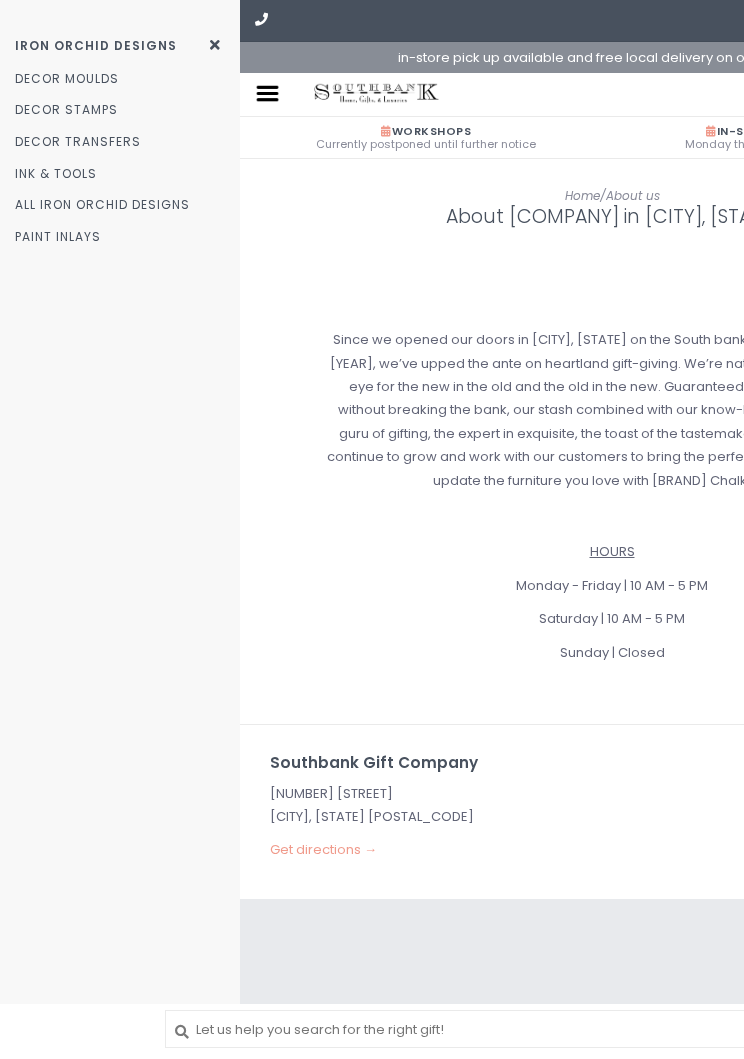 click on "Decor Moulds" at bounding box center (120, 79) 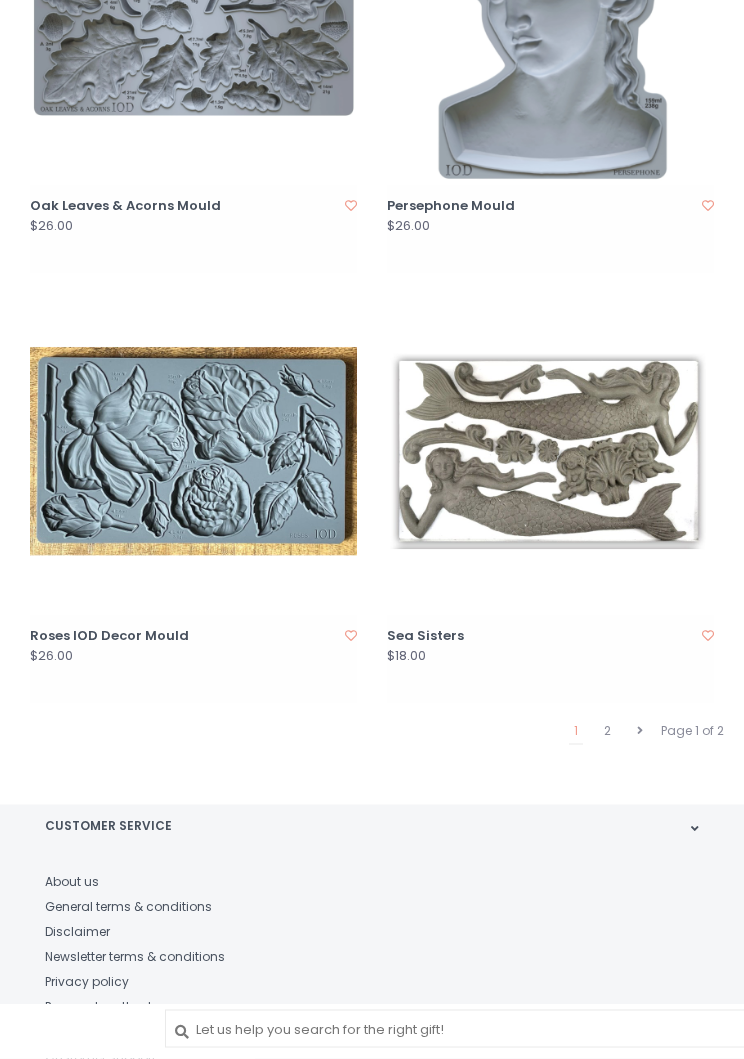 scroll, scrollTop: 4790, scrollLeft: 0, axis: vertical 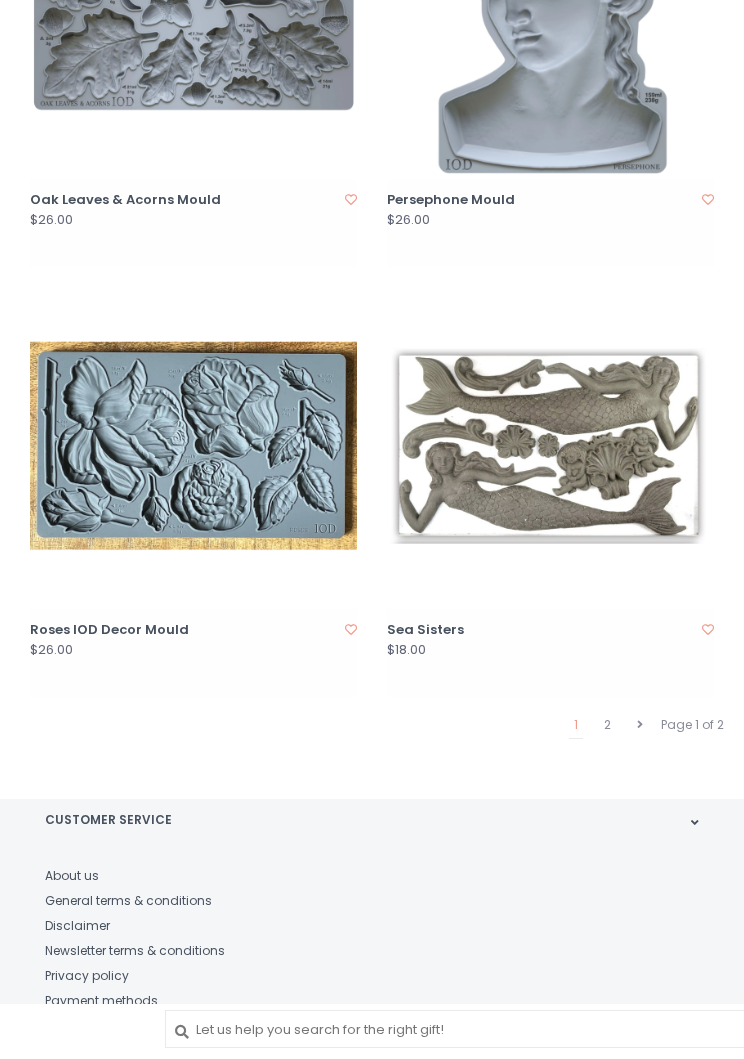 click on "2" at bounding box center [607, 725] 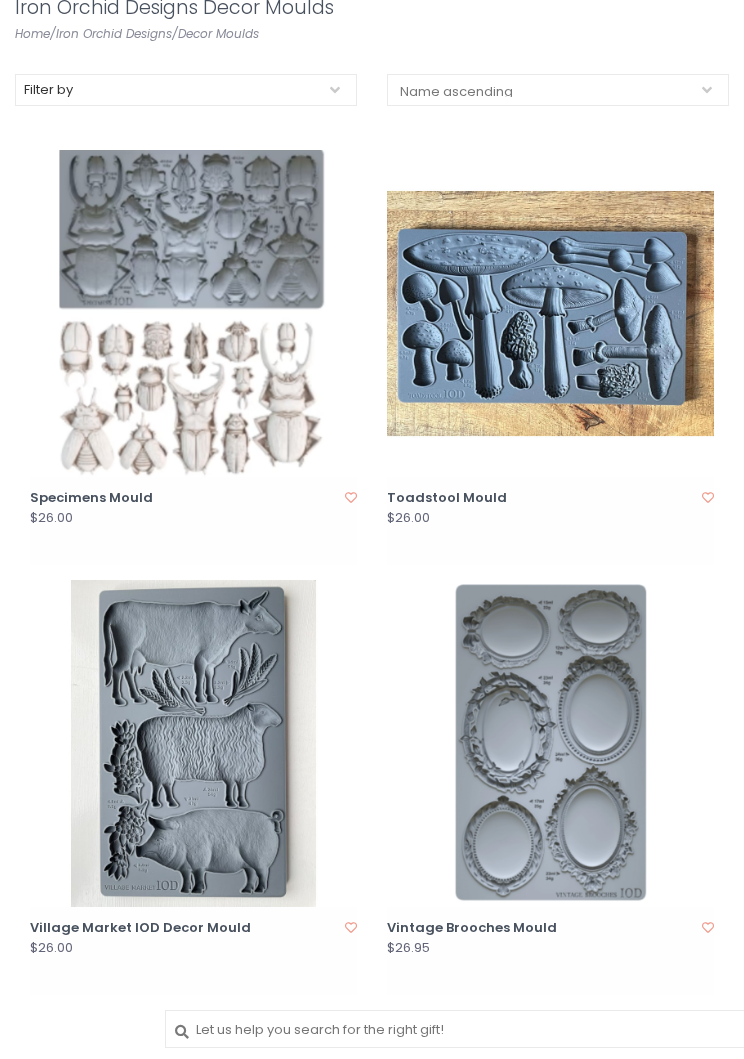 scroll, scrollTop: 185, scrollLeft: 0, axis: vertical 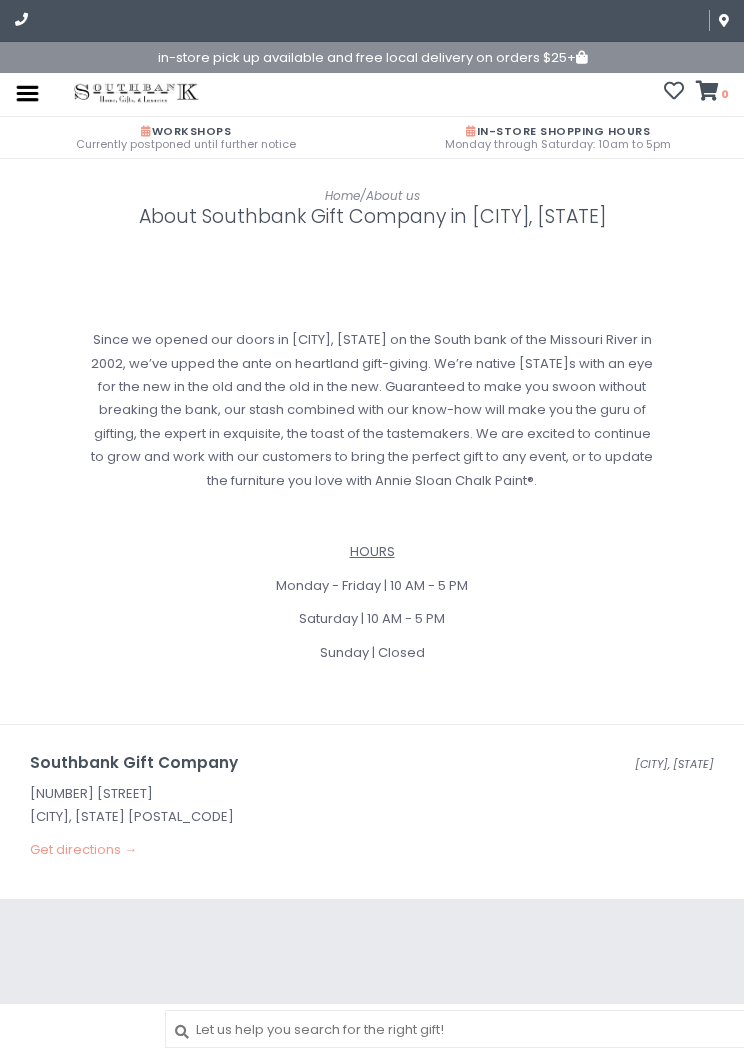 click at bounding box center (27, 93) 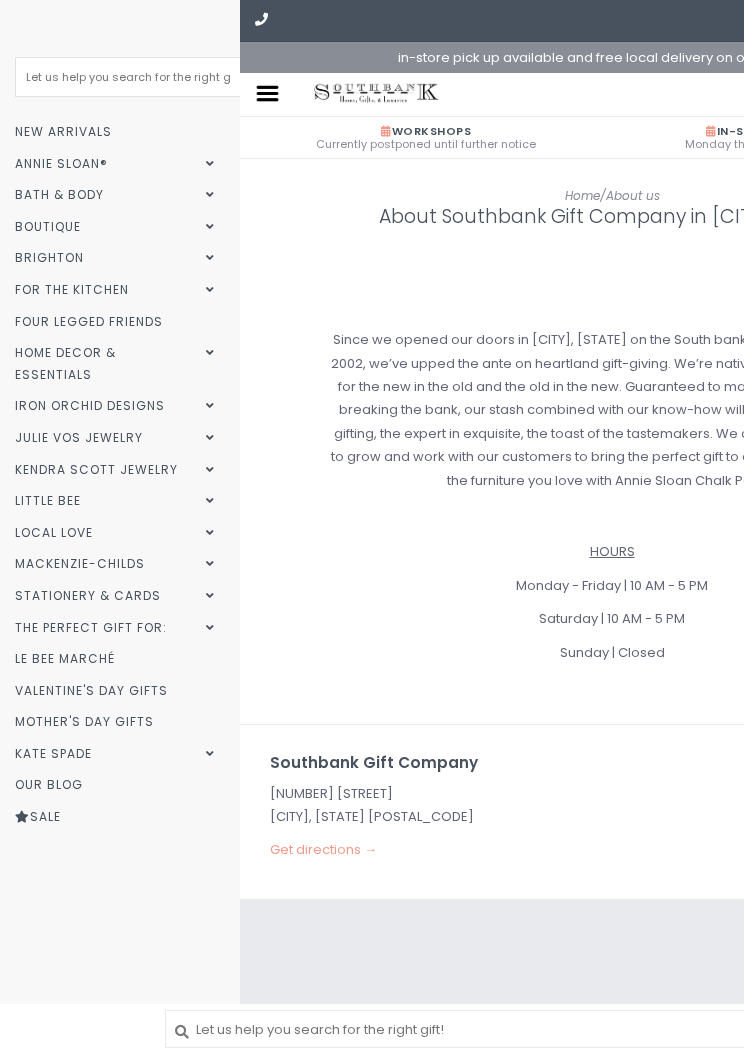 click on "MacKenzie-Childs" at bounding box center [117, 564] 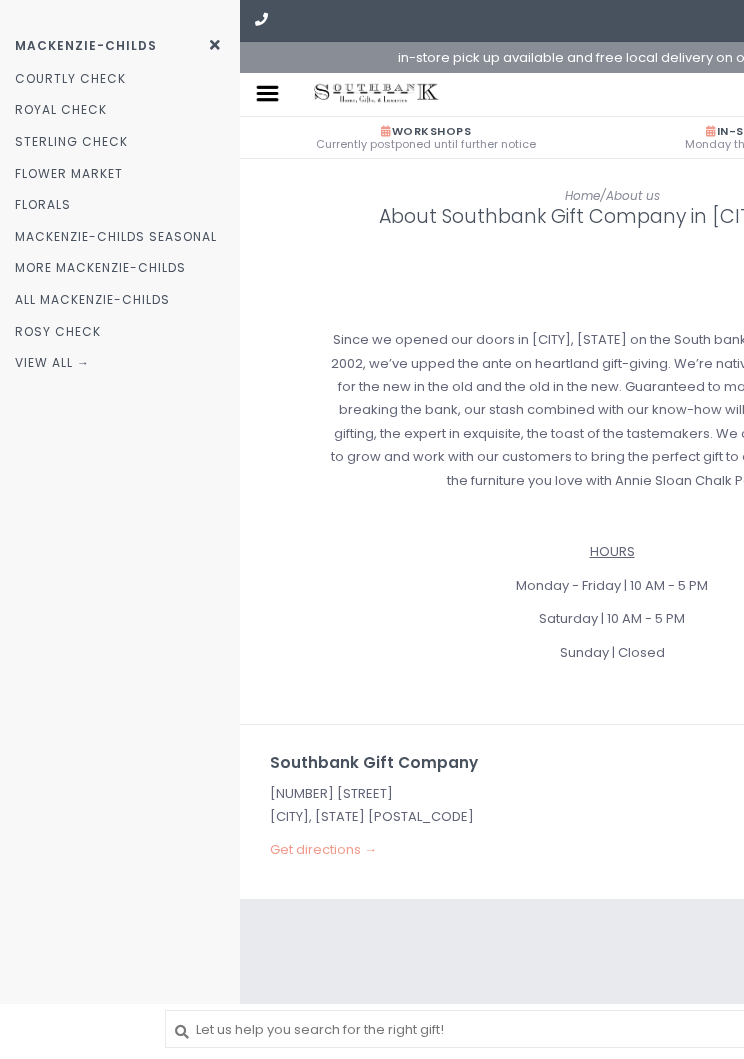 click on "MacKenzie-Childs Seasonal" at bounding box center (120, 237) 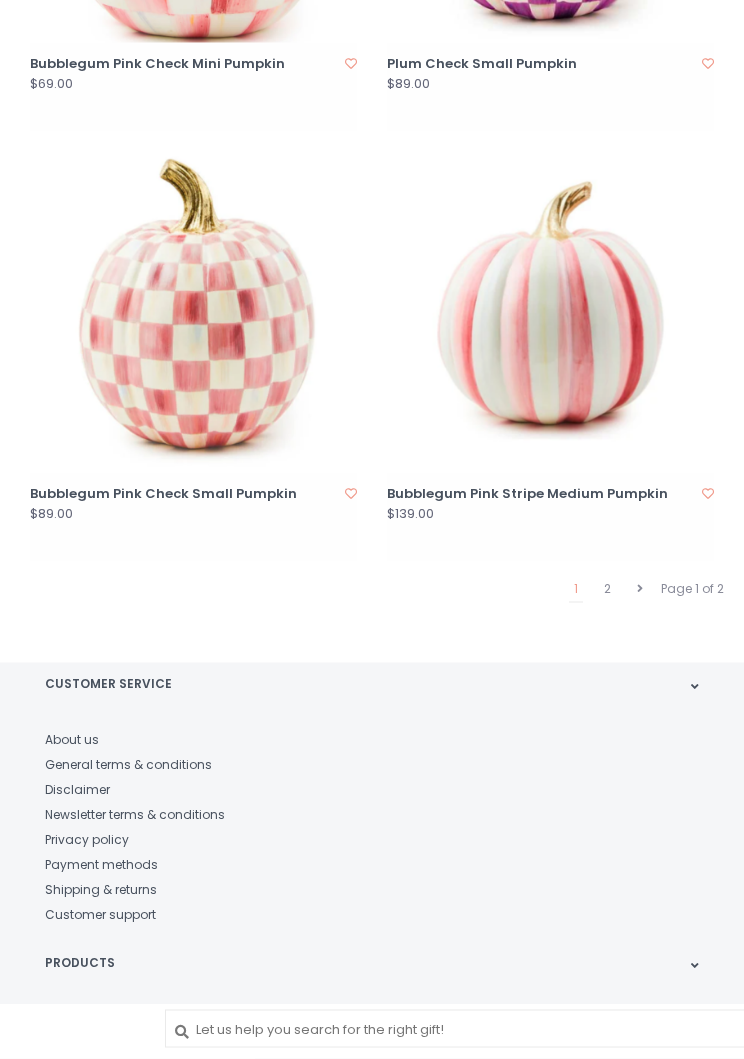 scroll, scrollTop: 4927, scrollLeft: 0, axis: vertical 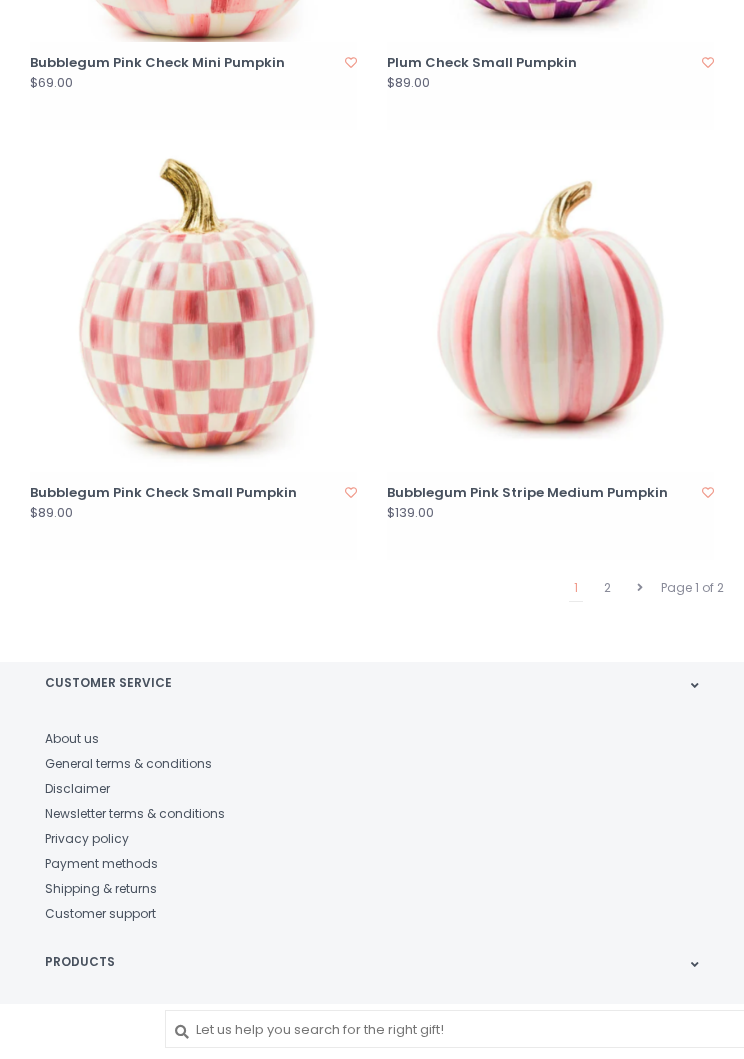 click on "2" at bounding box center [607, 588] 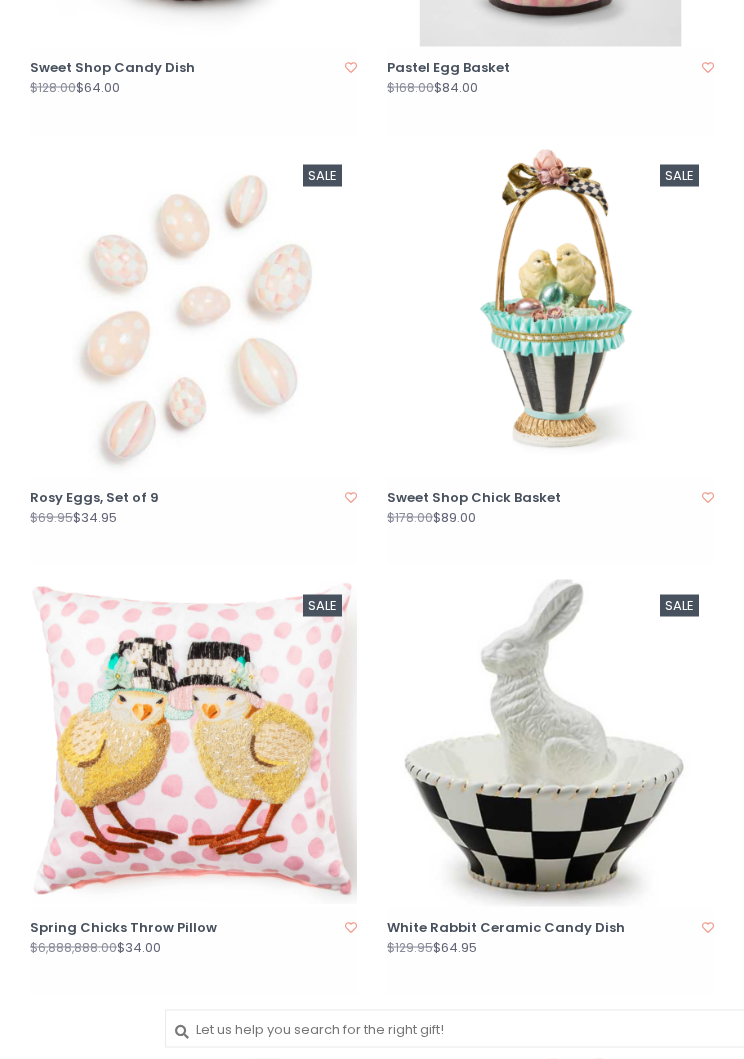 scroll, scrollTop: 0, scrollLeft: 0, axis: both 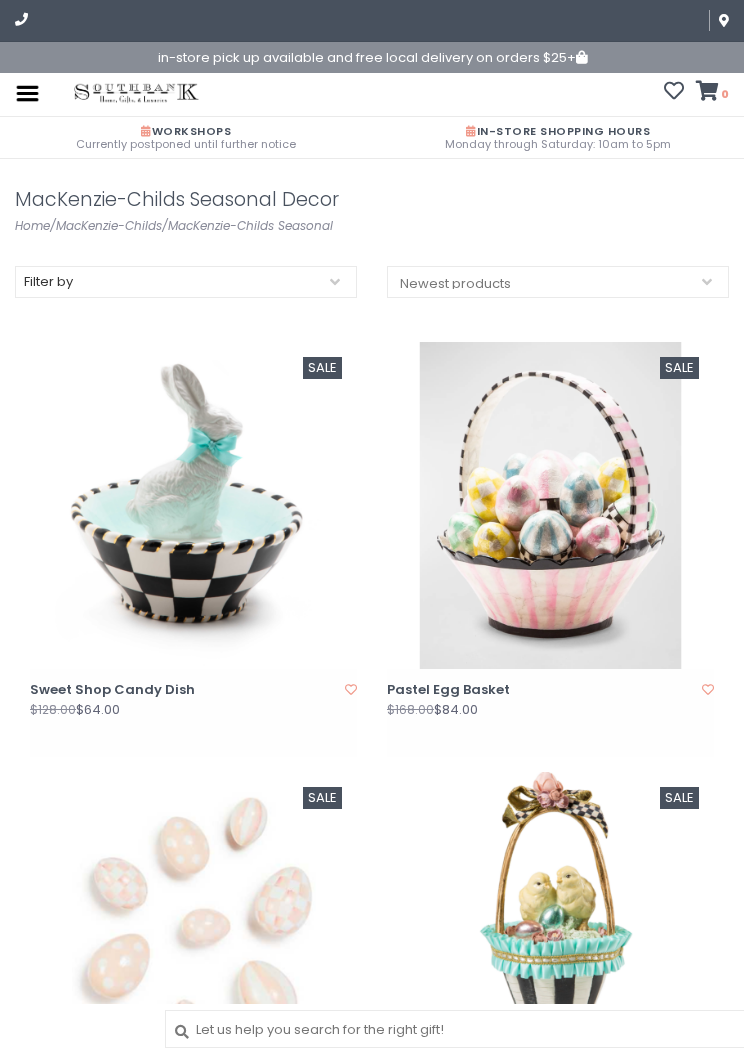 click at bounding box center [27, 93] 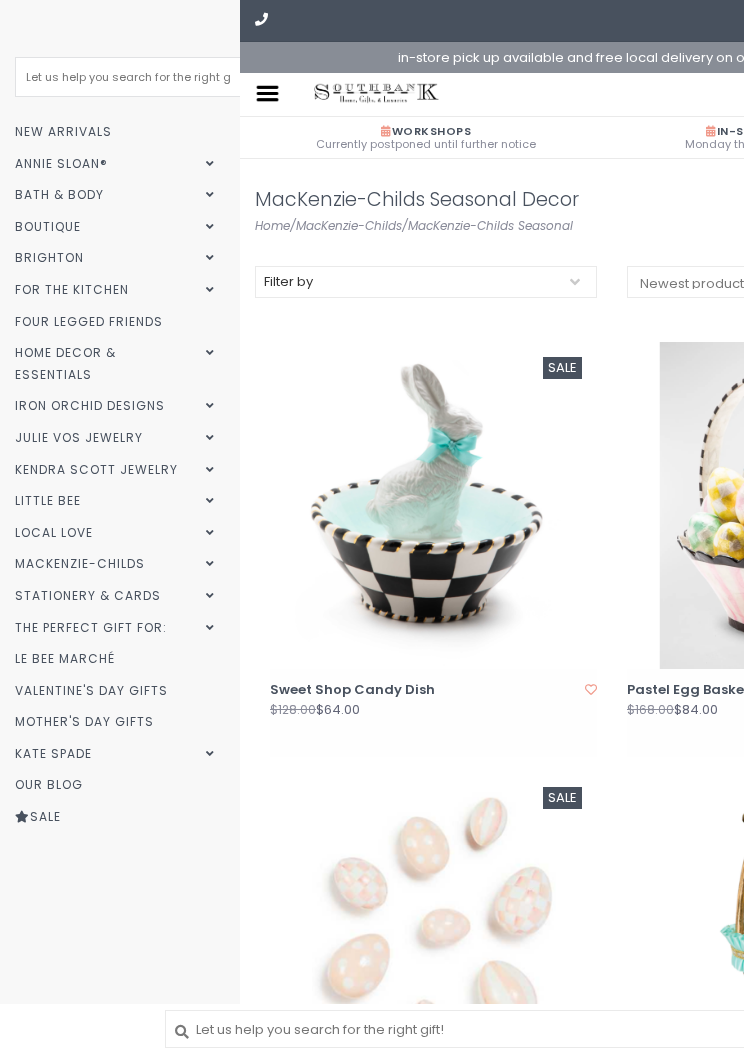 click on "MacKenzie-Childs" at bounding box center (117, 564) 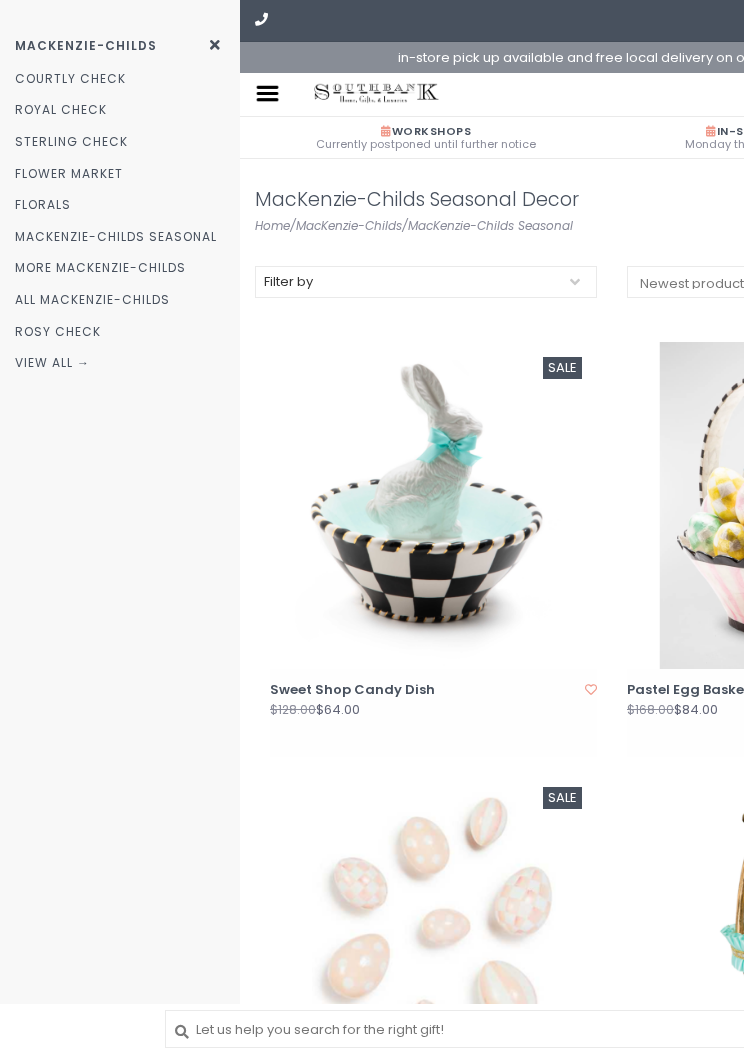 click on "More MacKenzie-Childs" at bounding box center [120, 268] 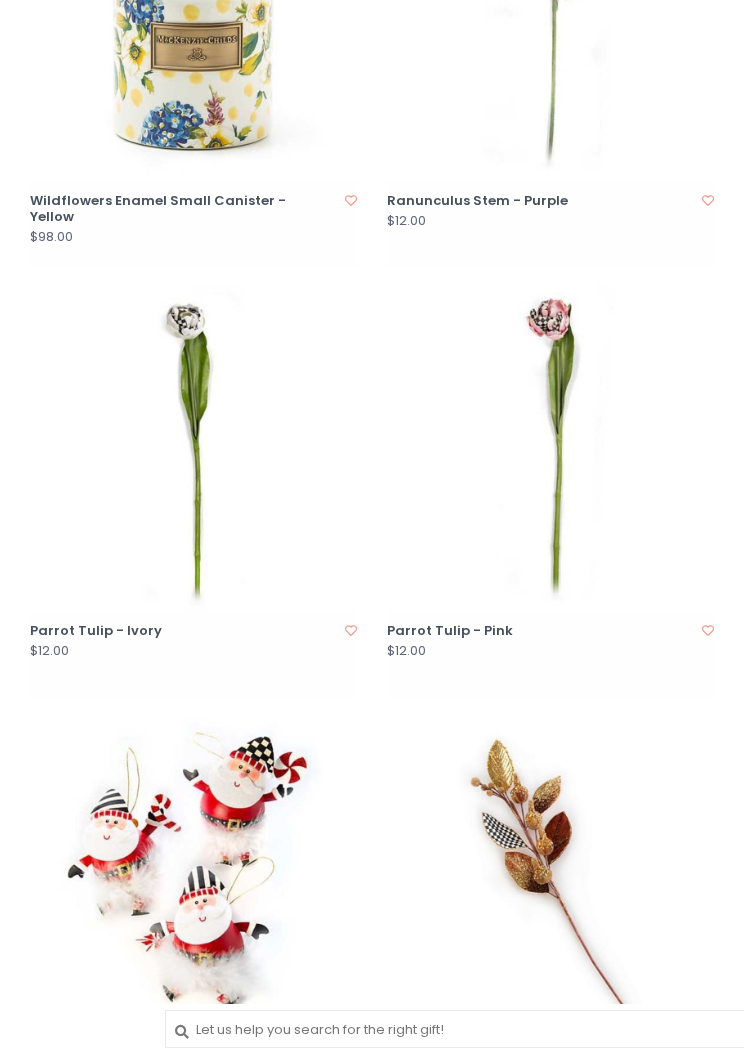 scroll, scrollTop: 3912, scrollLeft: 0, axis: vertical 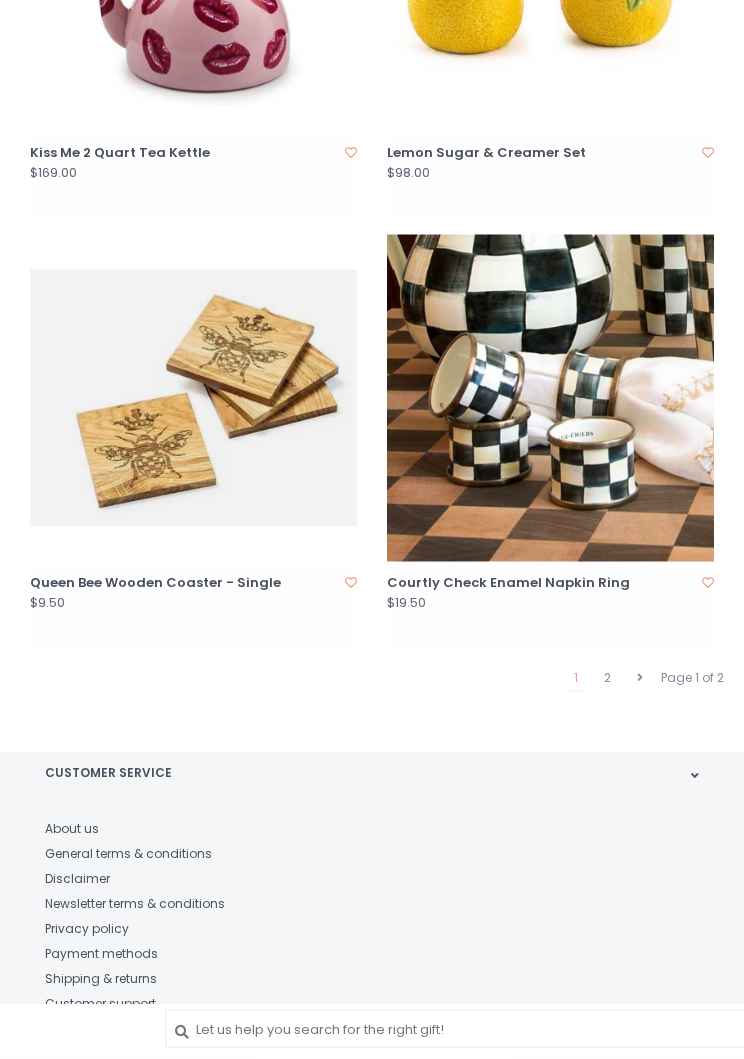 click on "2" at bounding box center (607, 678) 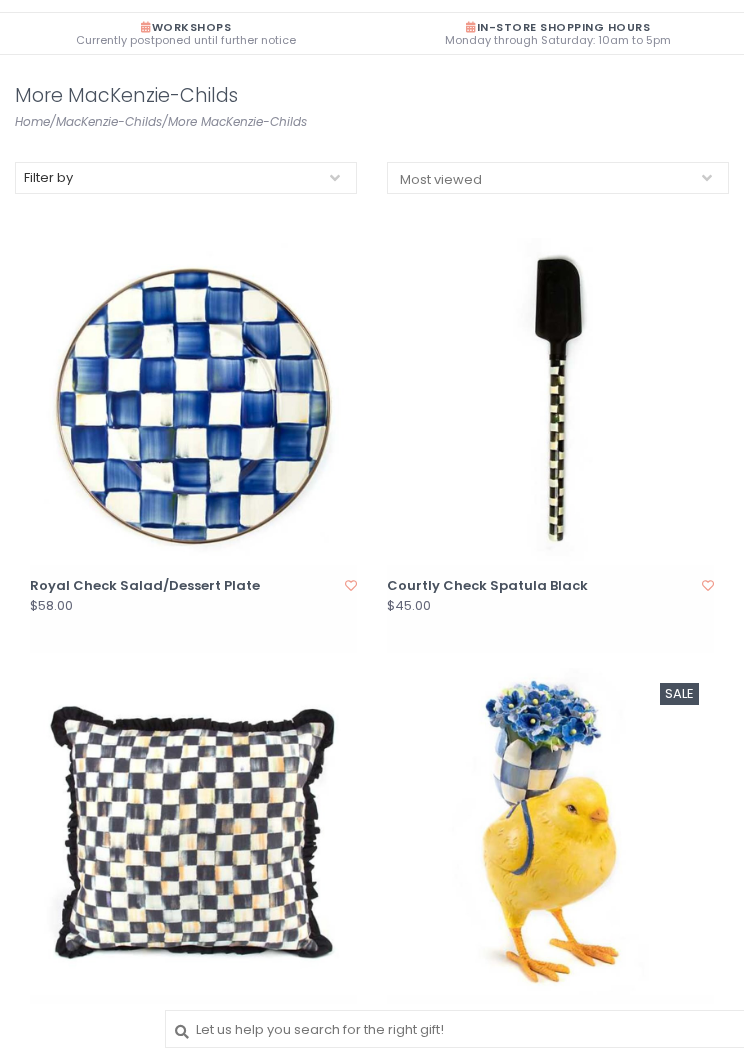 scroll, scrollTop: 0, scrollLeft: 0, axis: both 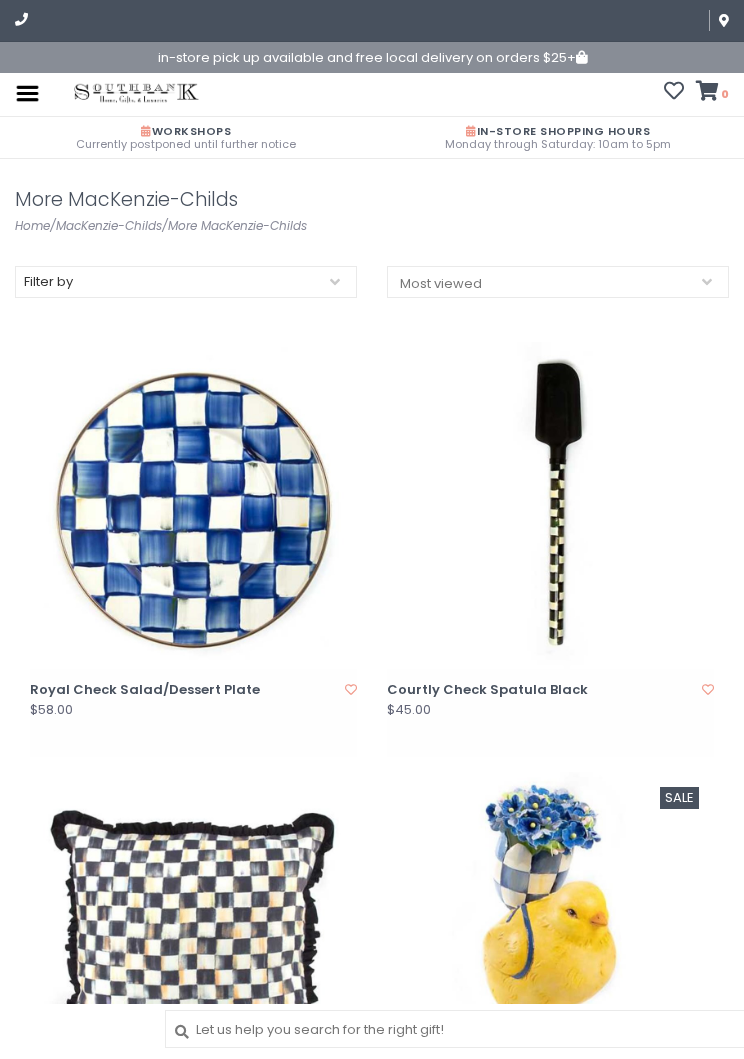 click at bounding box center [27, 93] 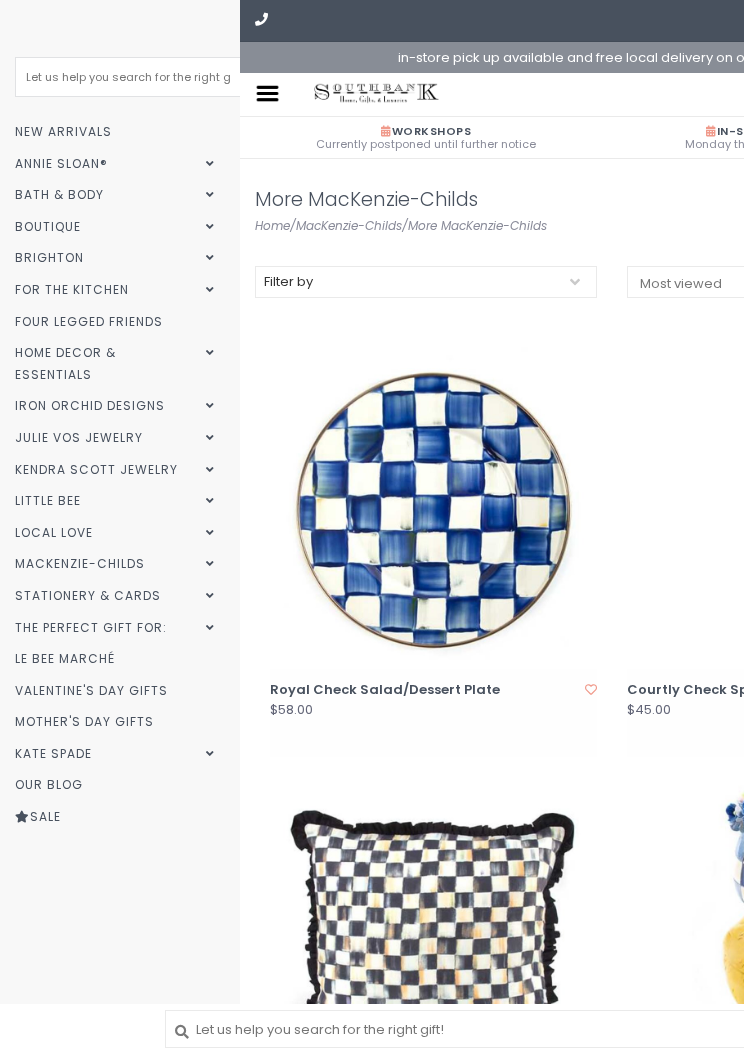 click on "New Arrivals" at bounding box center [117, 132] 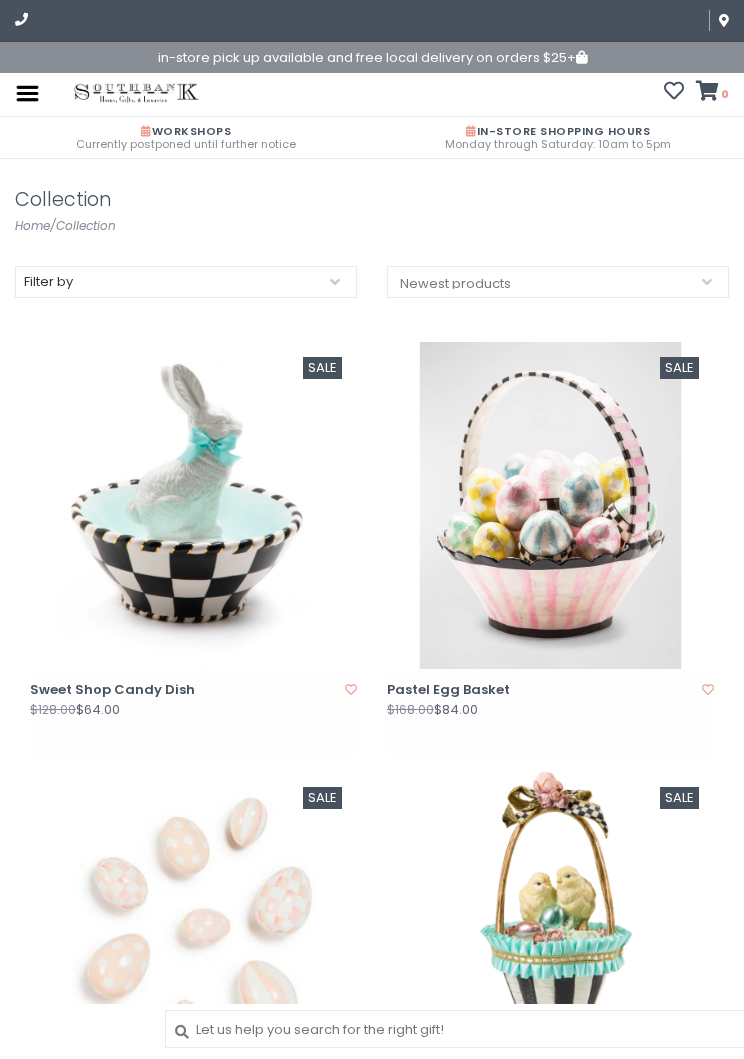 scroll, scrollTop: 0, scrollLeft: 0, axis: both 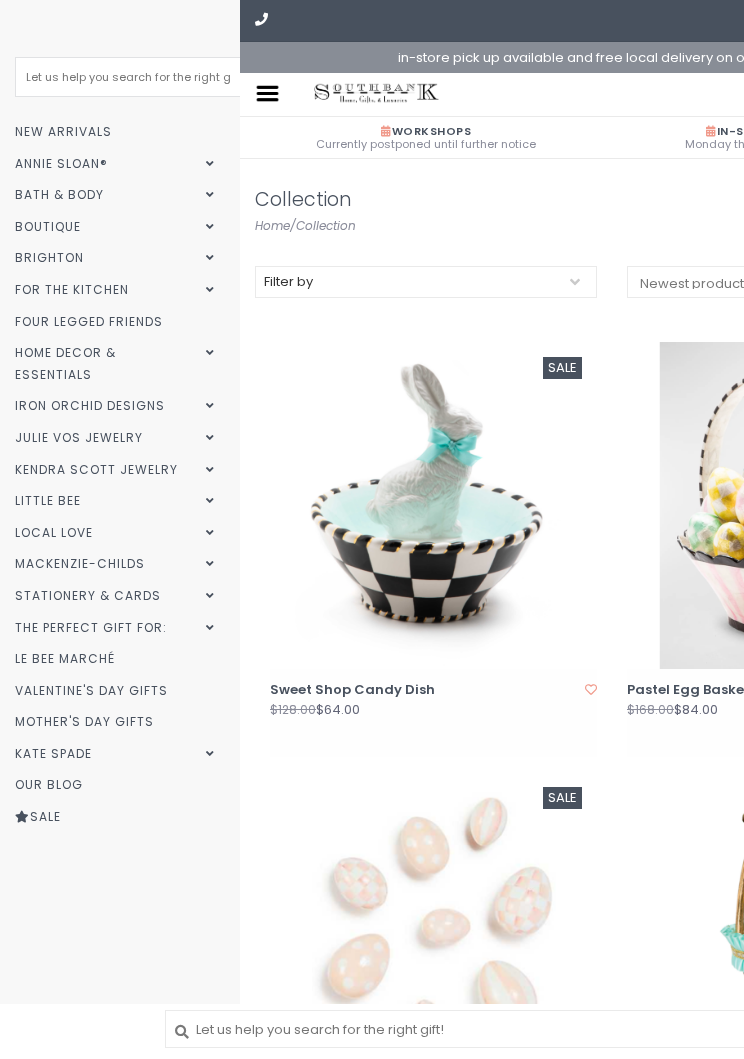 click on "New Arrivals" at bounding box center [117, 132] 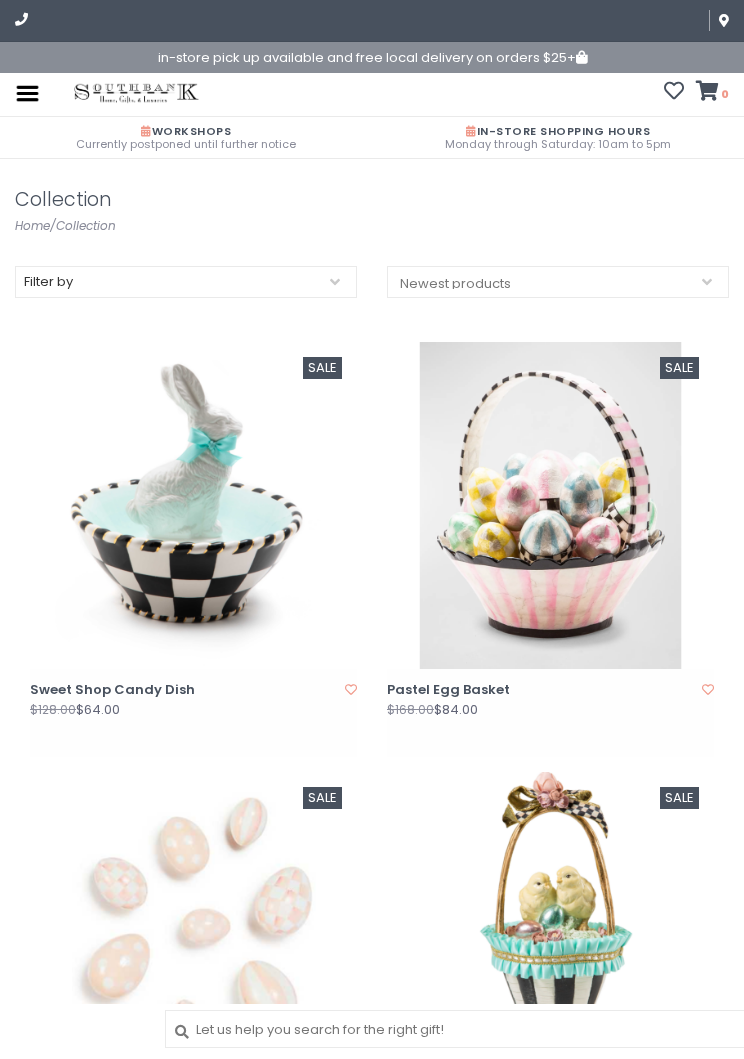 scroll, scrollTop: 0, scrollLeft: 0, axis: both 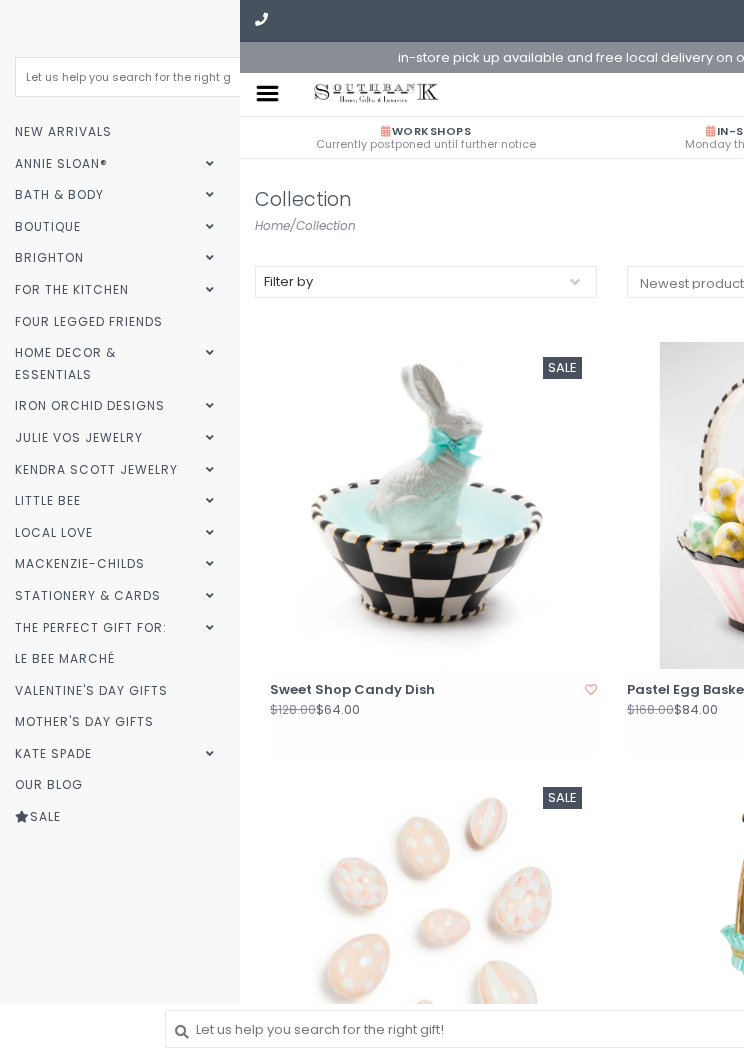 click on "New Arrivals" at bounding box center (117, 132) 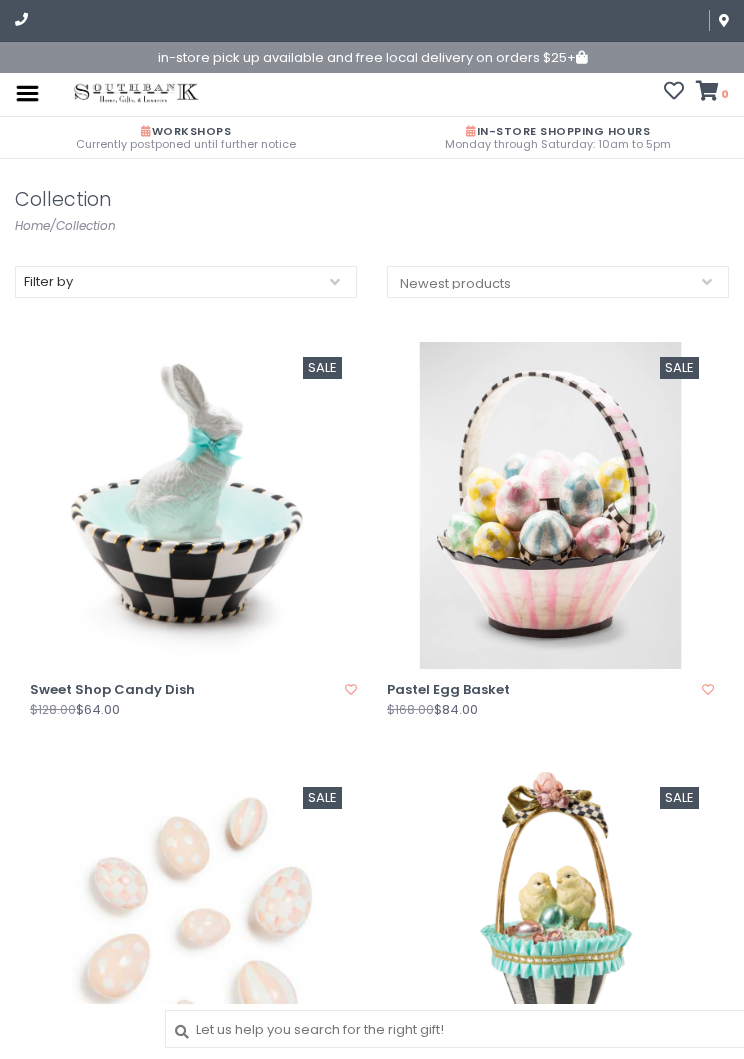 scroll, scrollTop: 0, scrollLeft: 0, axis: both 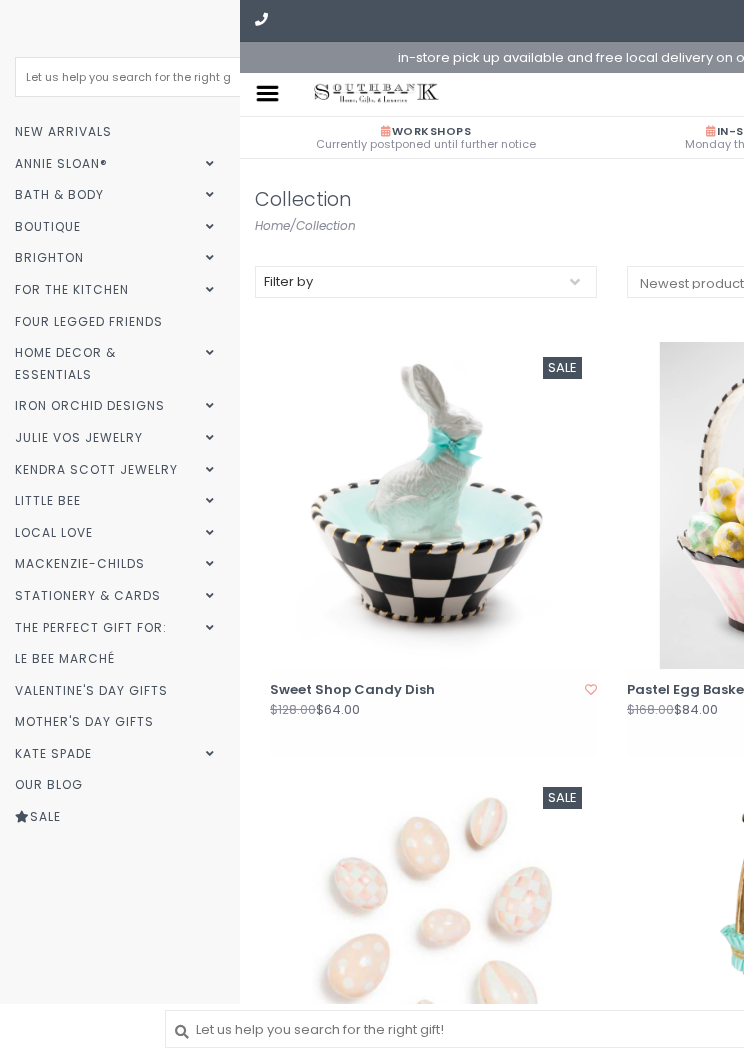 click on "For the Kitchen" at bounding box center (117, 290) 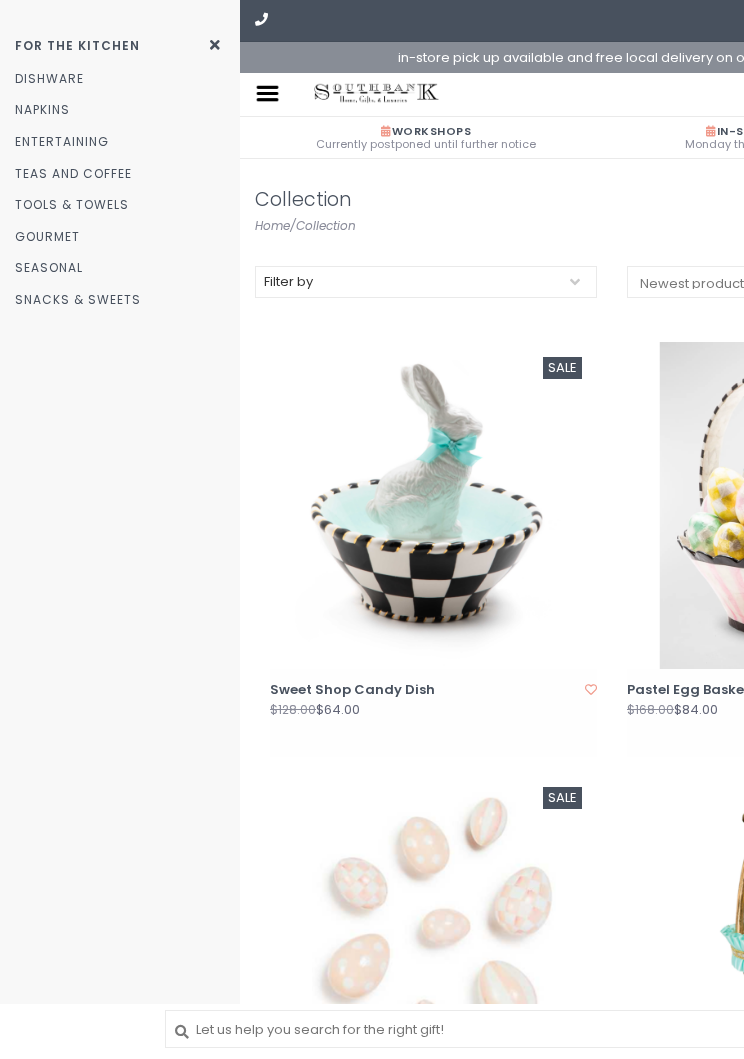 click on "Entertaining" at bounding box center (120, 142) 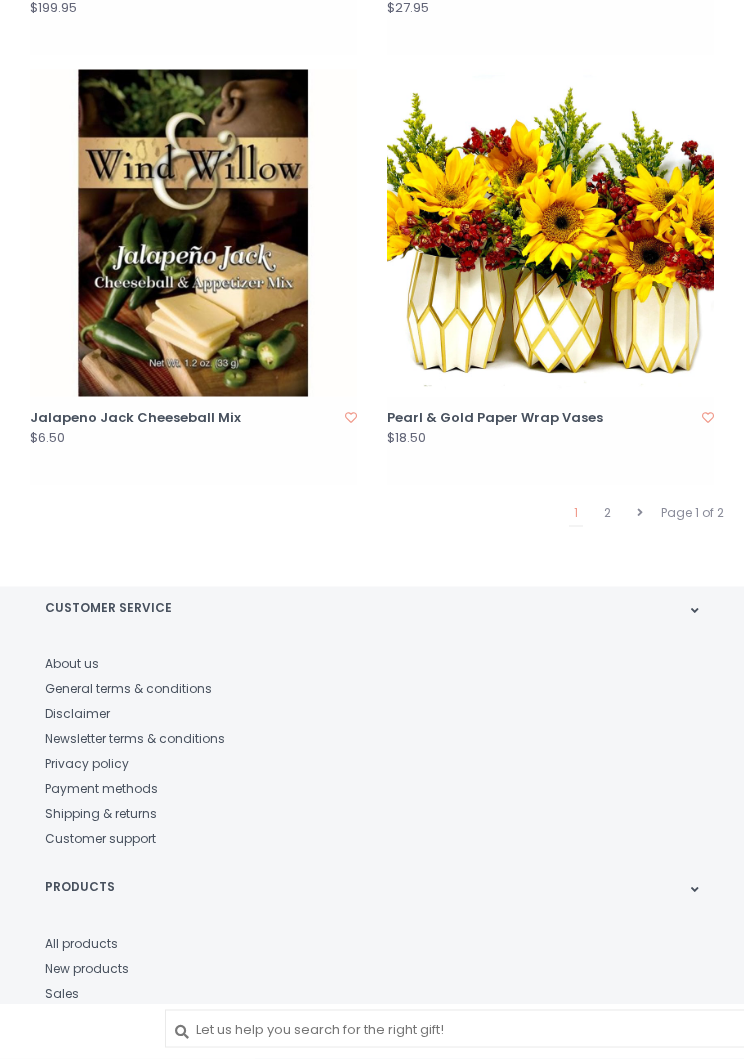 scroll, scrollTop: 5003, scrollLeft: 0, axis: vertical 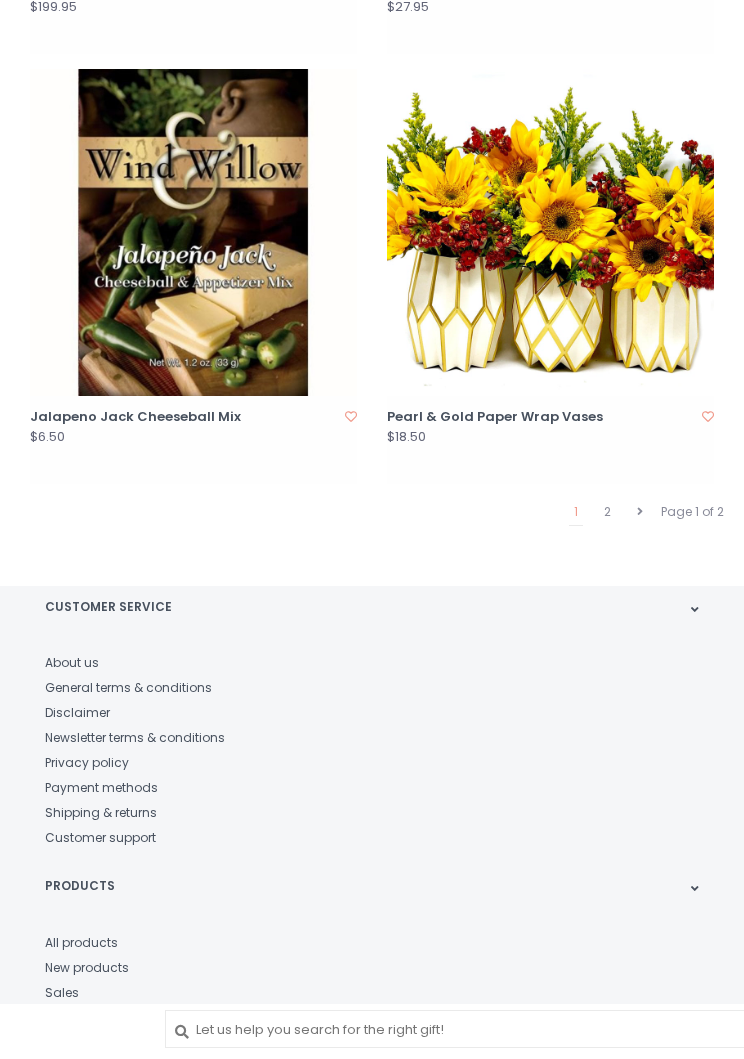 click on "2" at bounding box center (607, 512) 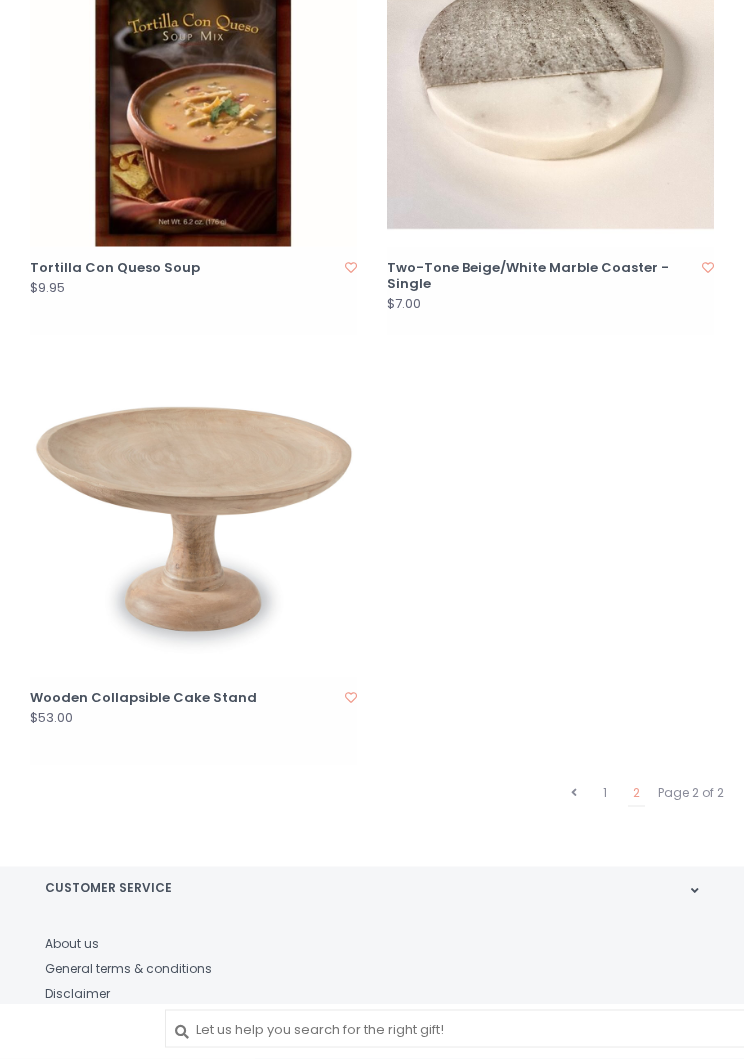 scroll, scrollTop: 4293, scrollLeft: 0, axis: vertical 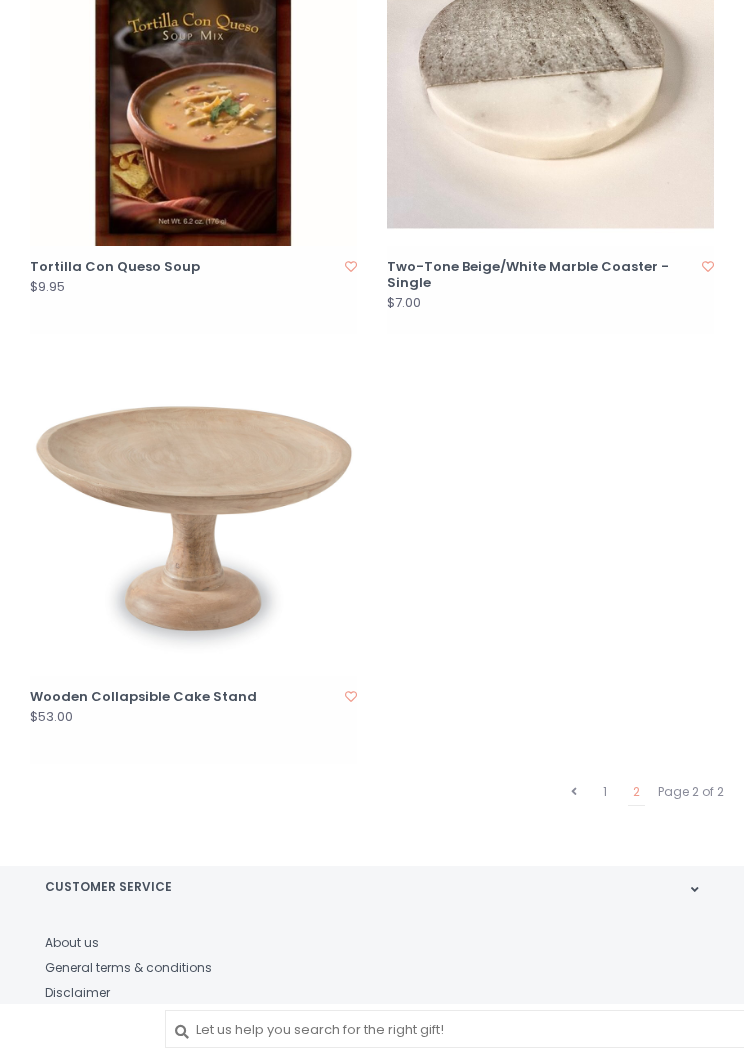 click on "2" at bounding box center [636, 792] 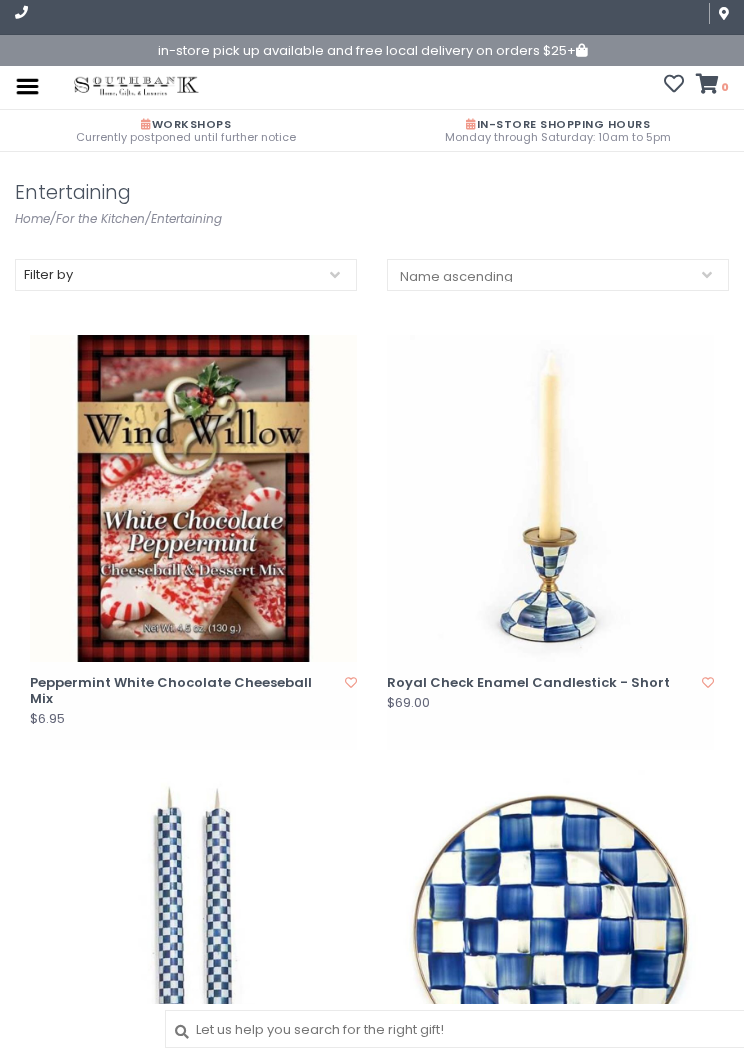 scroll, scrollTop: 0, scrollLeft: 0, axis: both 